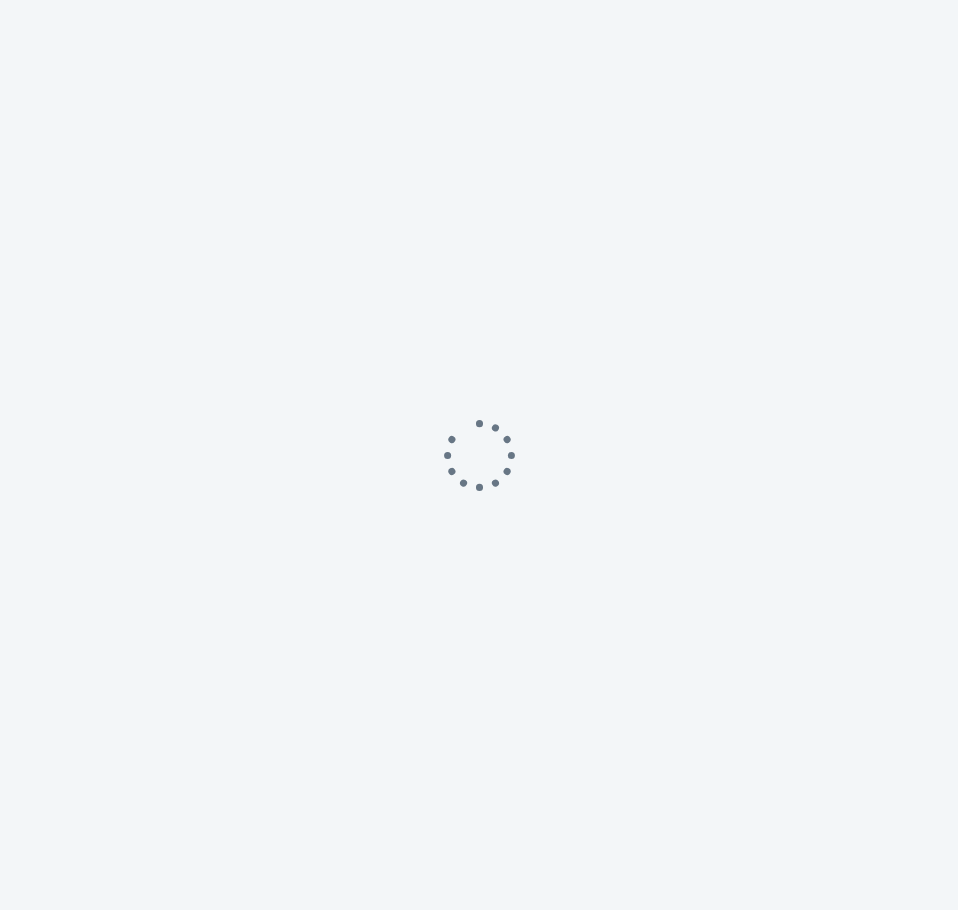 scroll, scrollTop: 0, scrollLeft: 0, axis: both 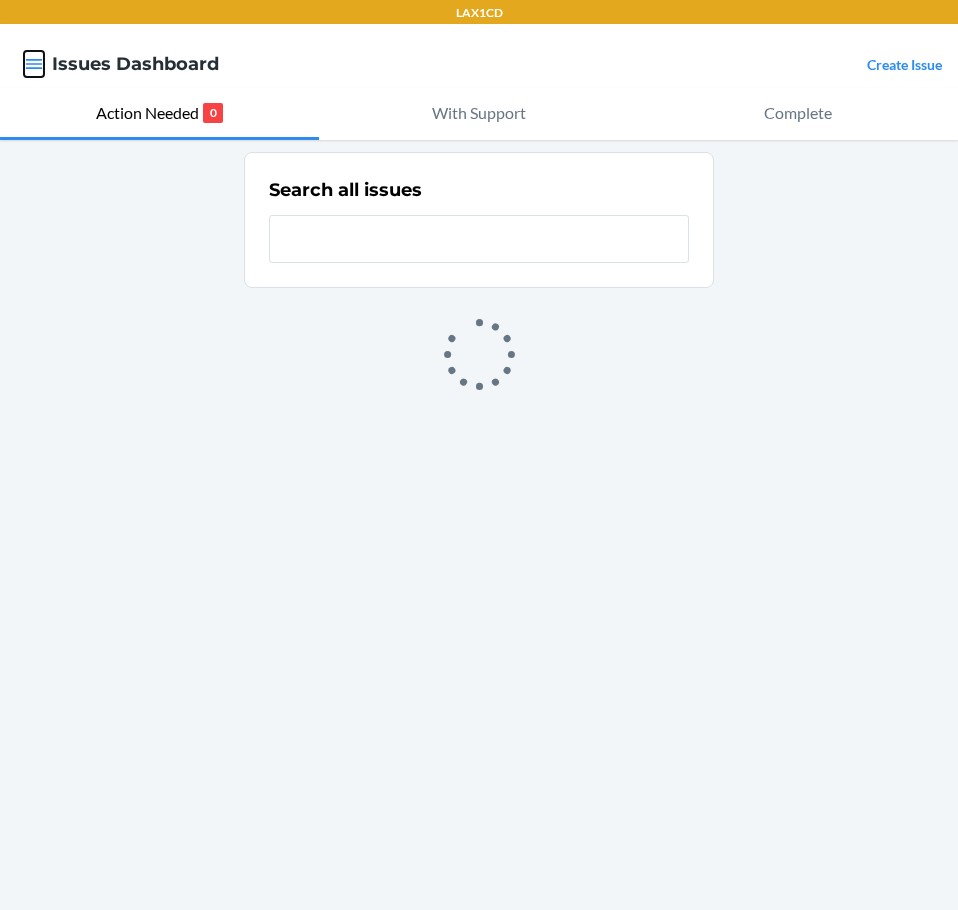 click at bounding box center (34, 64) 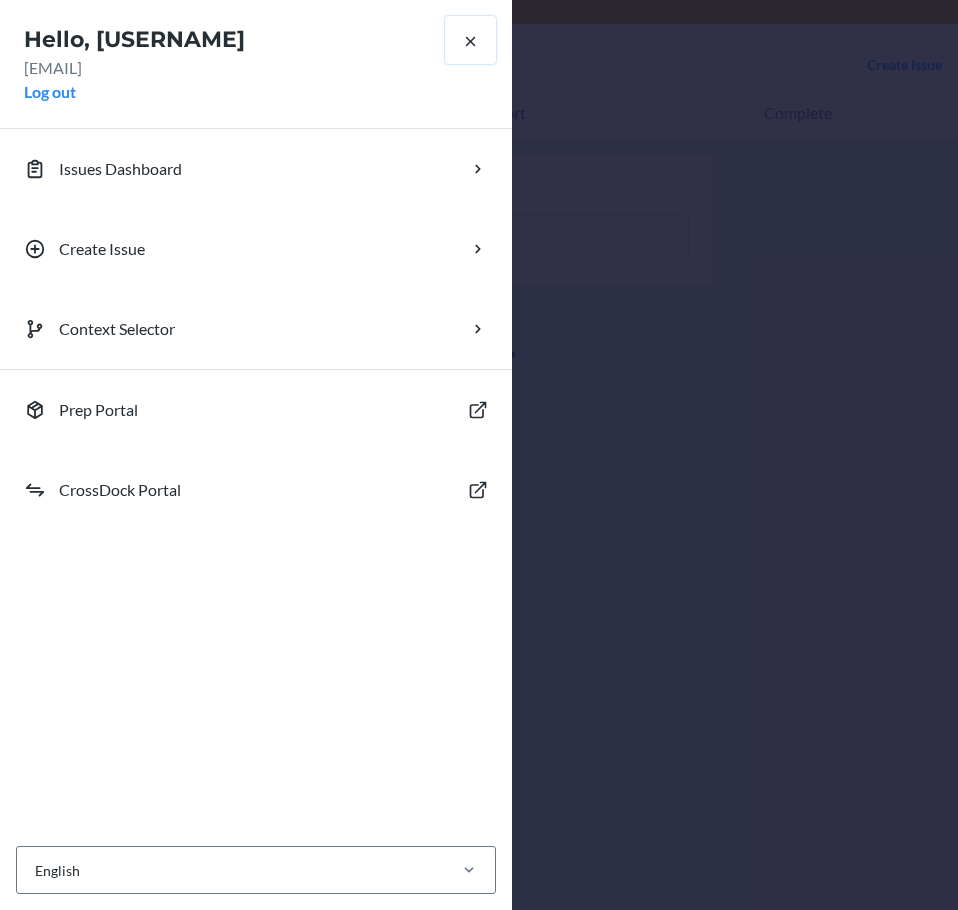click 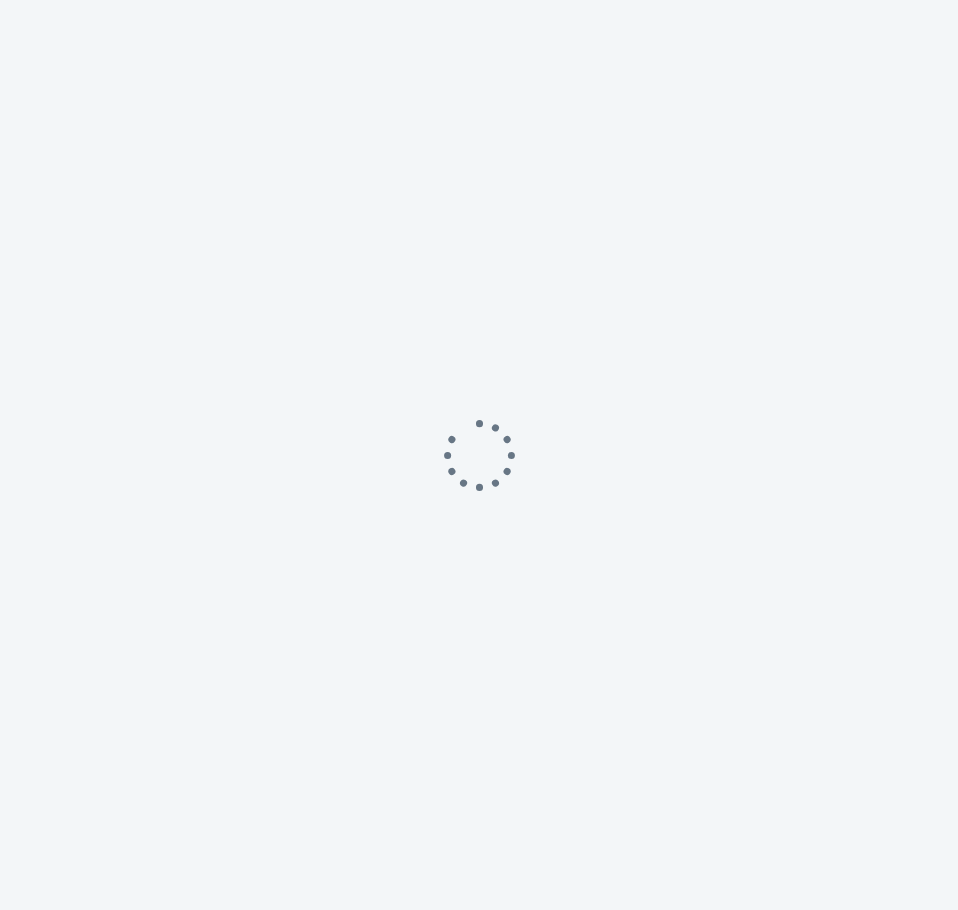scroll, scrollTop: 0, scrollLeft: 0, axis: both 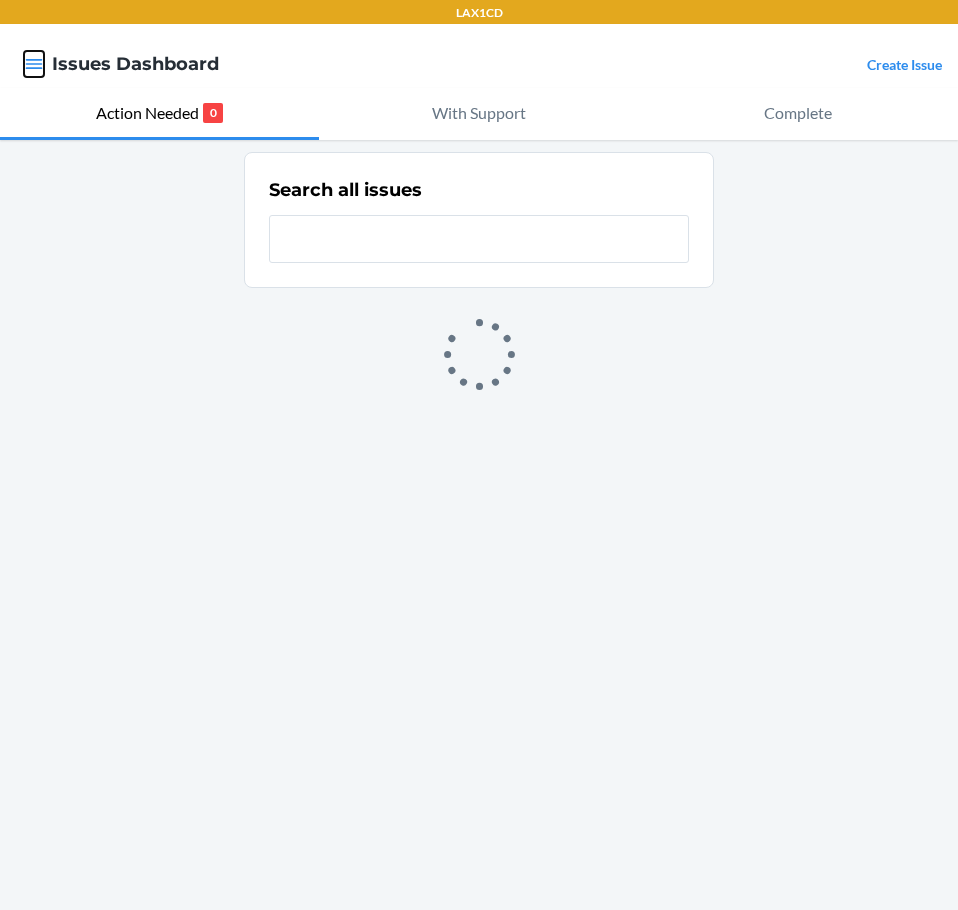 click 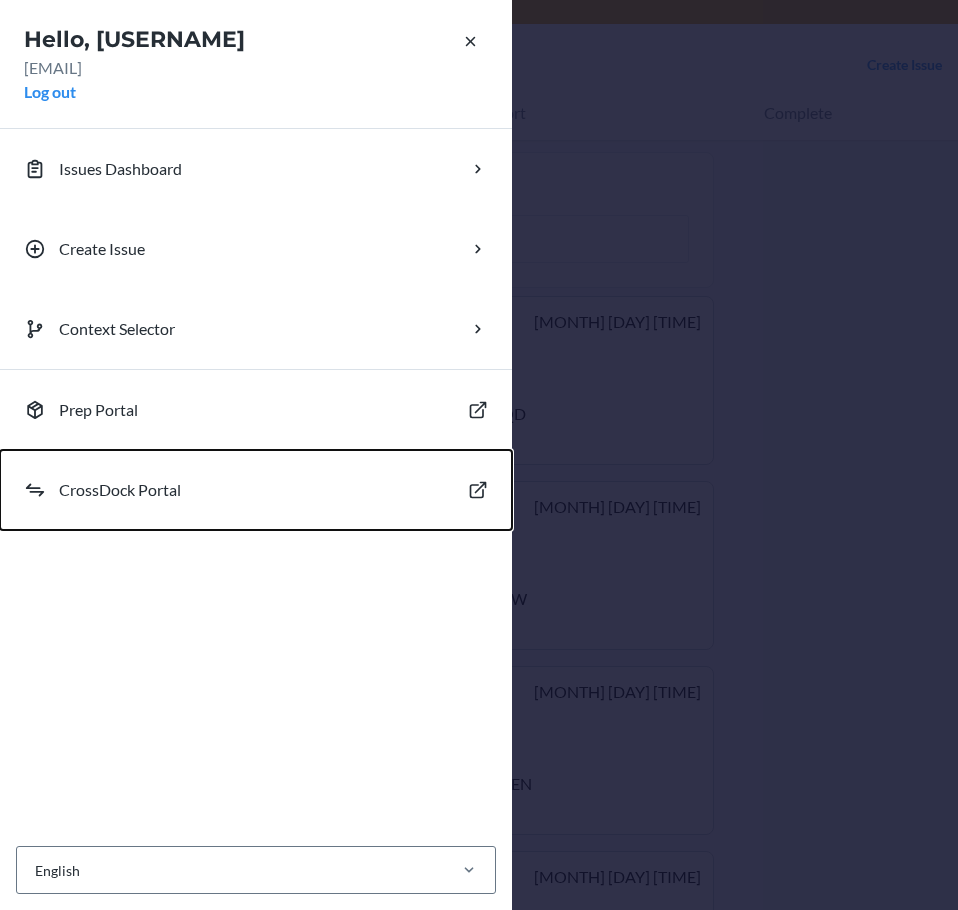 click on "CrossDock Portal" at bounding box center [120, 490] 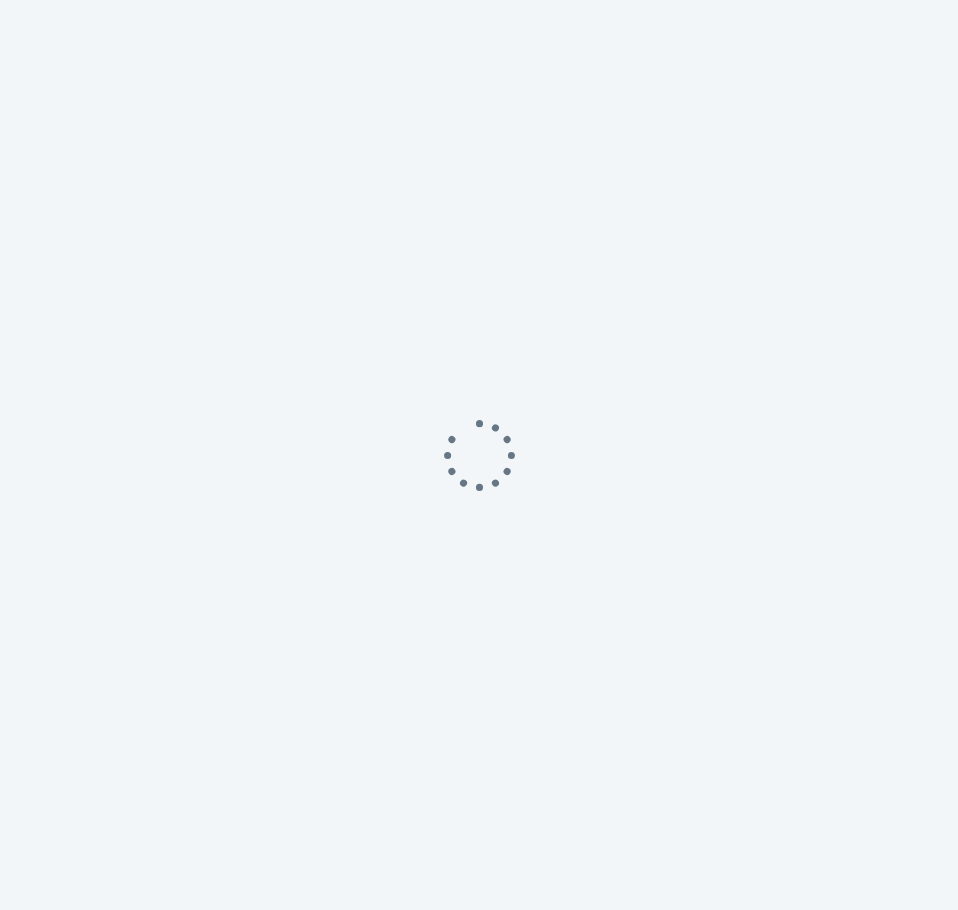 scroll, scrollTop: 0, scrollLeft: 0, axis: both 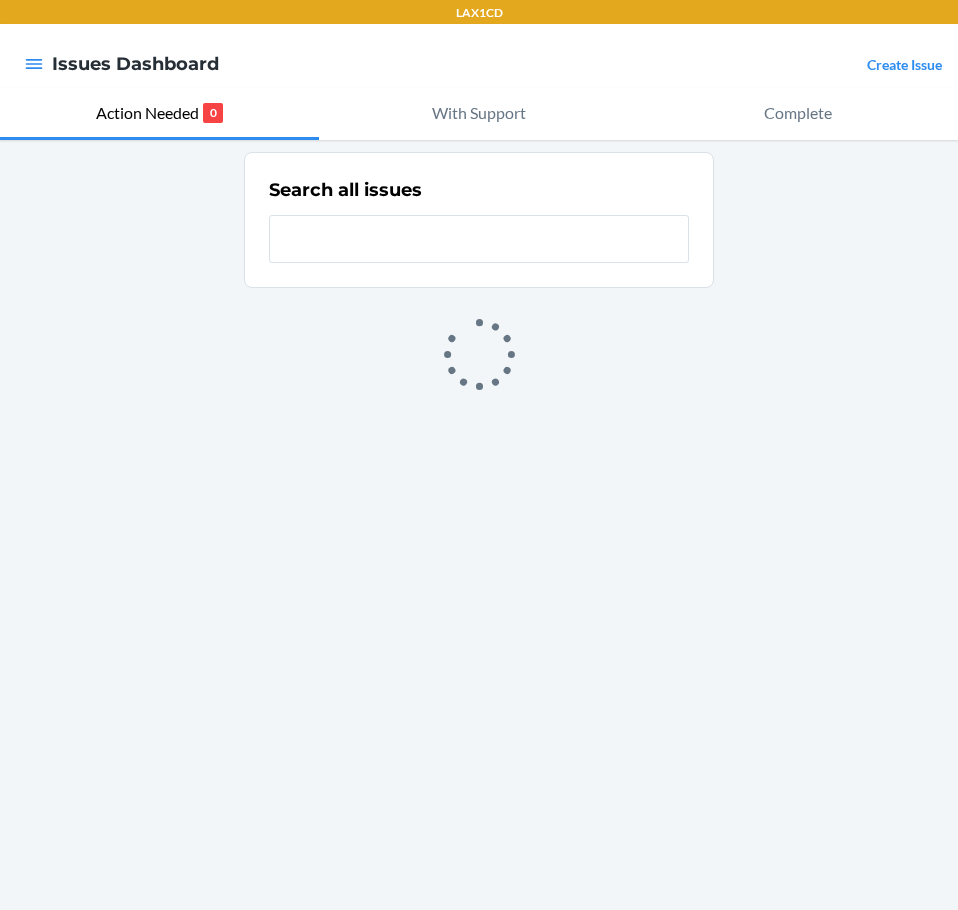 click on "LAX1CD" at bounding box center (479, 13) 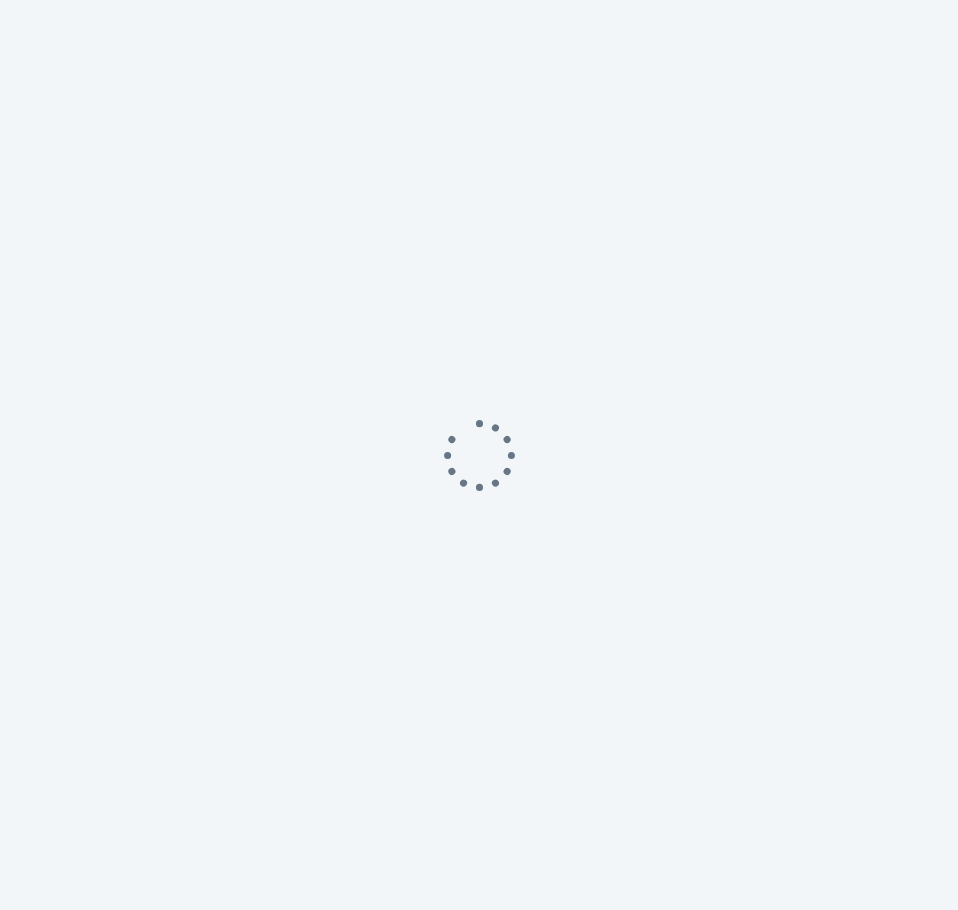 scroll, scrollTop: 0, scrollLeft: 0, axis: both 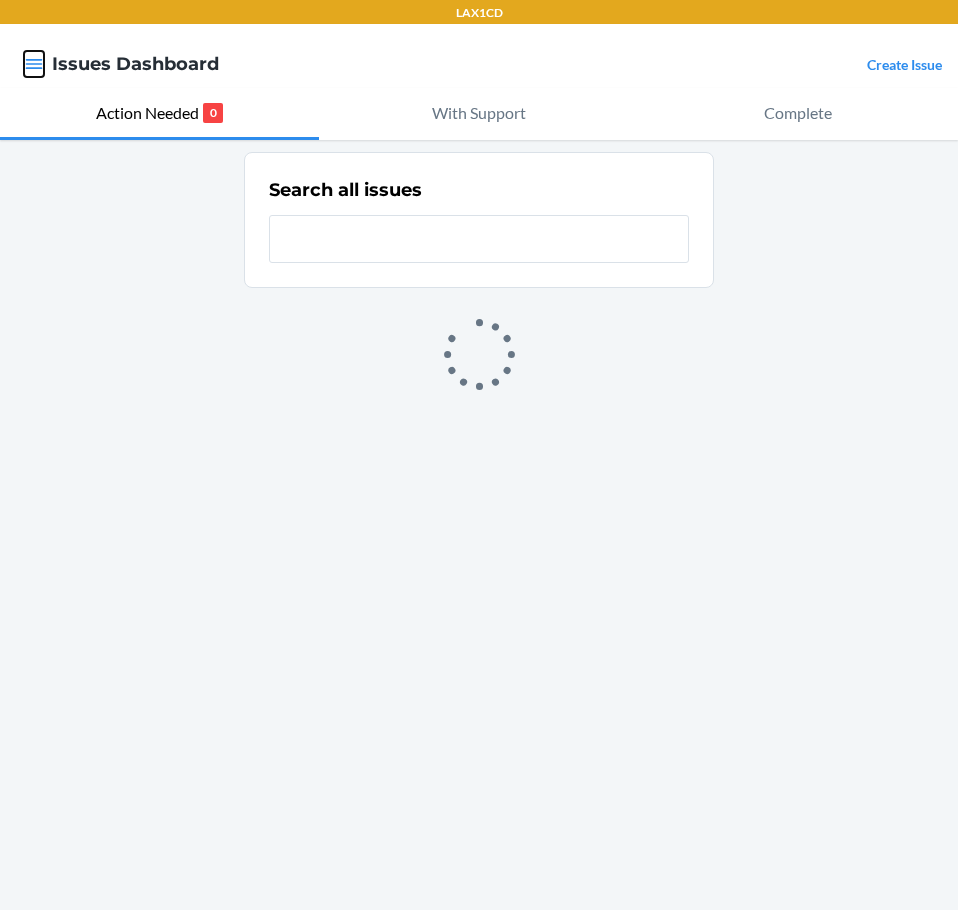 click 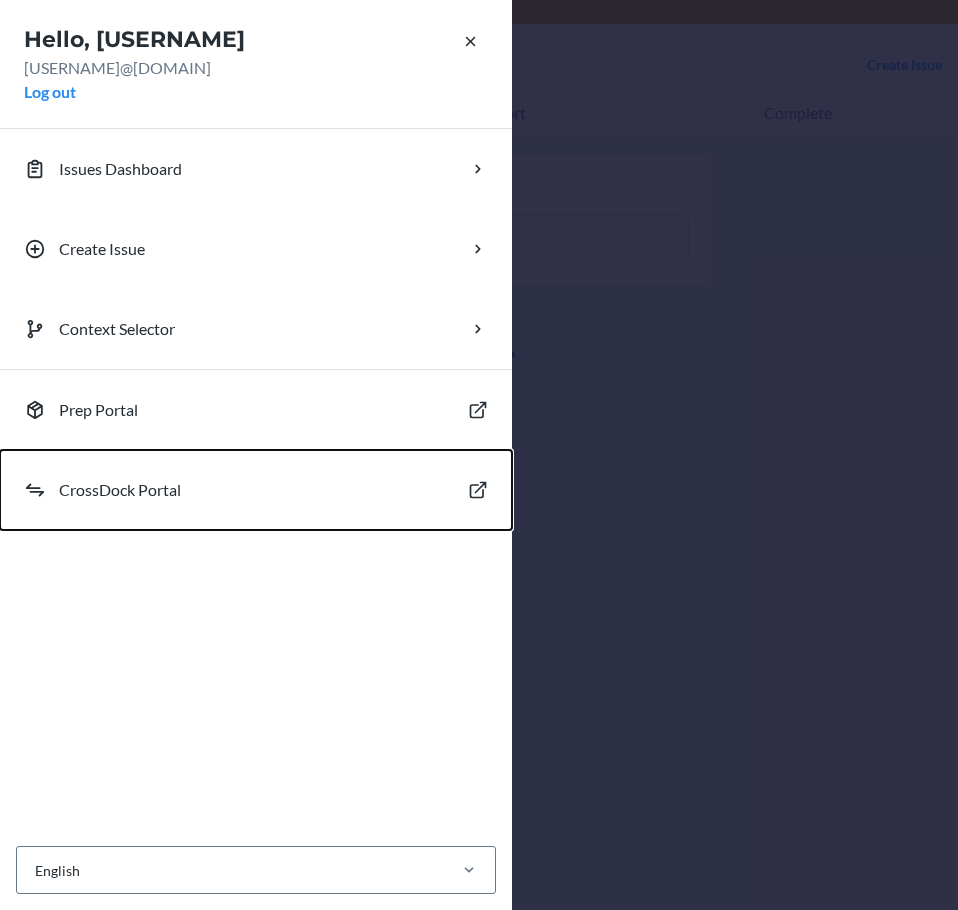click on "CrossDock Portal" at bounding box center [120, 490] 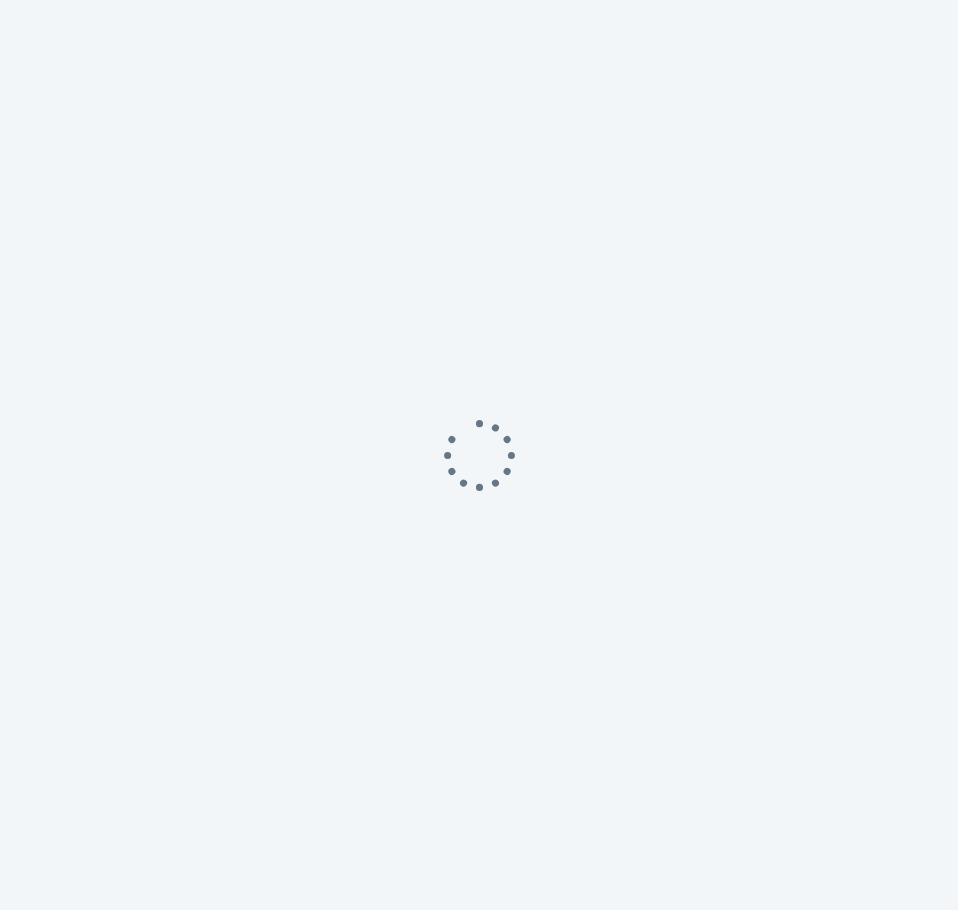 scroll, scrollTop: 0, scrollLeft: 0, axis: both 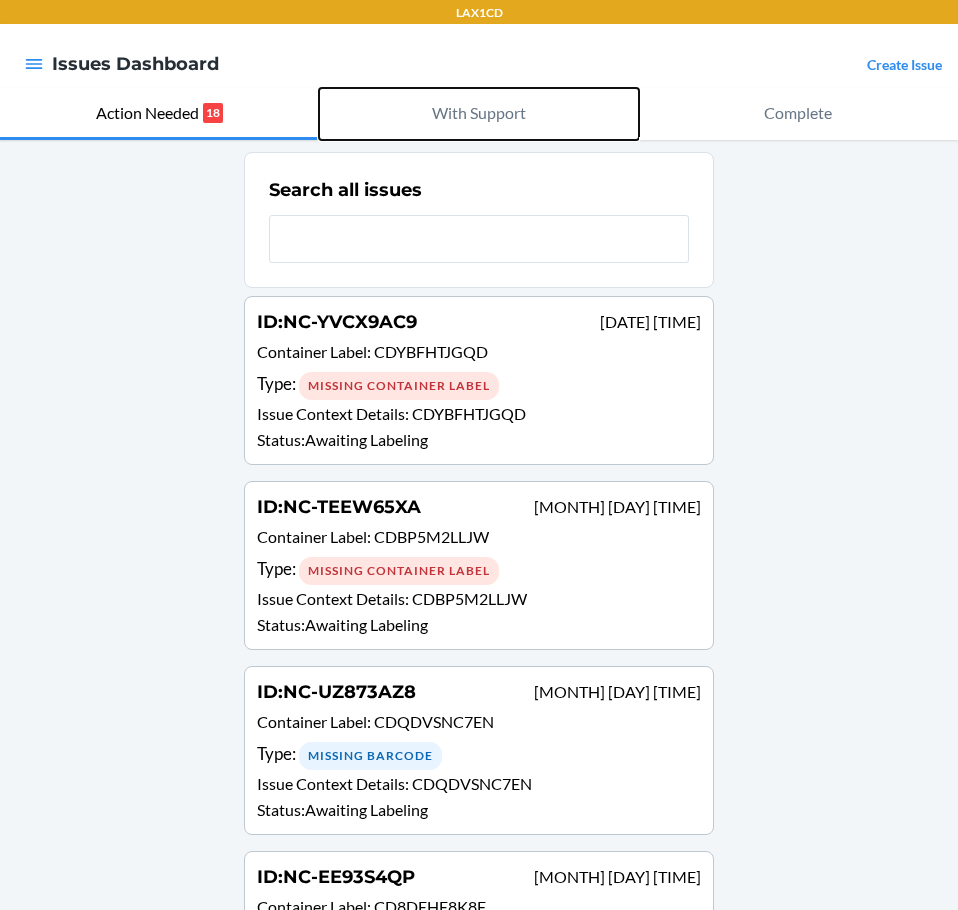 click on "With Support" at bounding box center (479, 113) 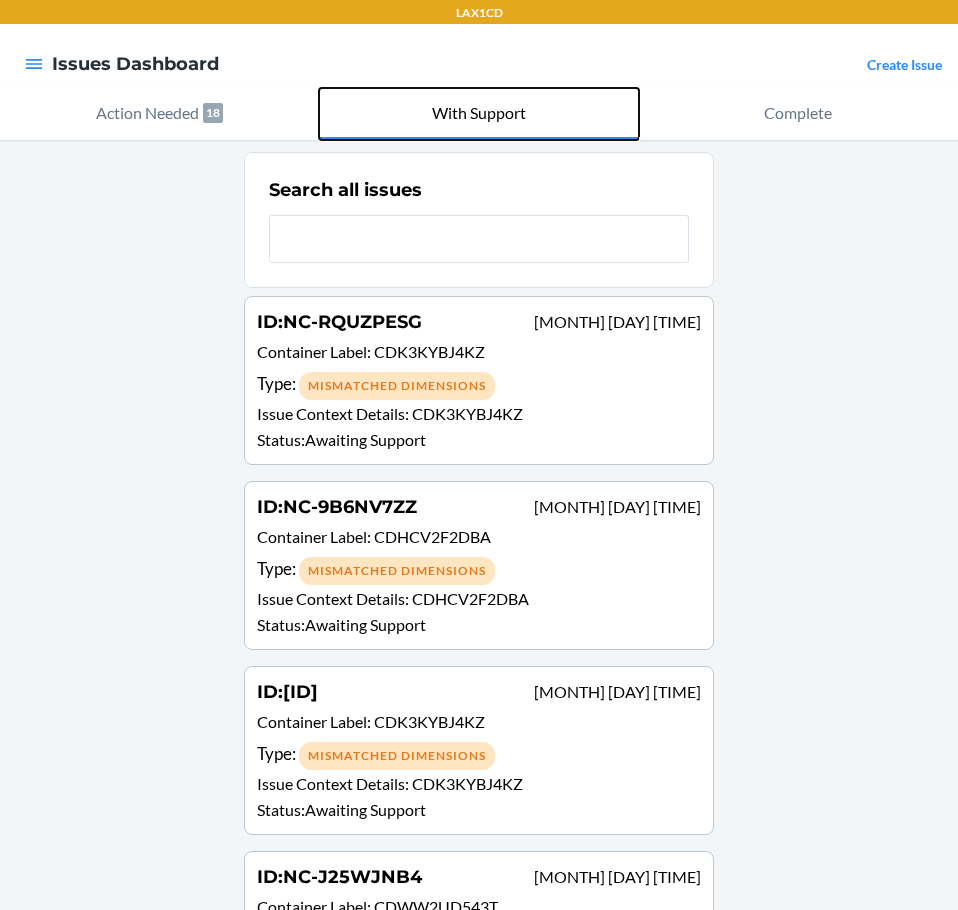 click on "With Support" at bounding box center (479, 113) 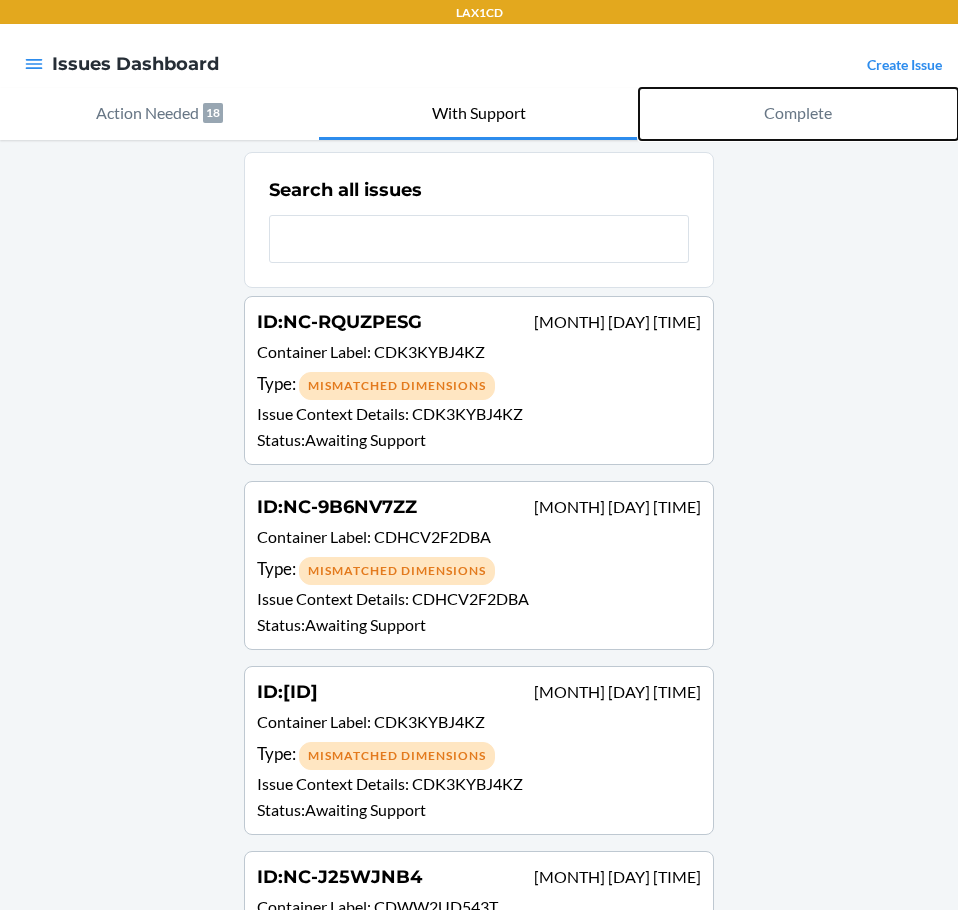 click on "Complete" at bounding box center [798, 113] 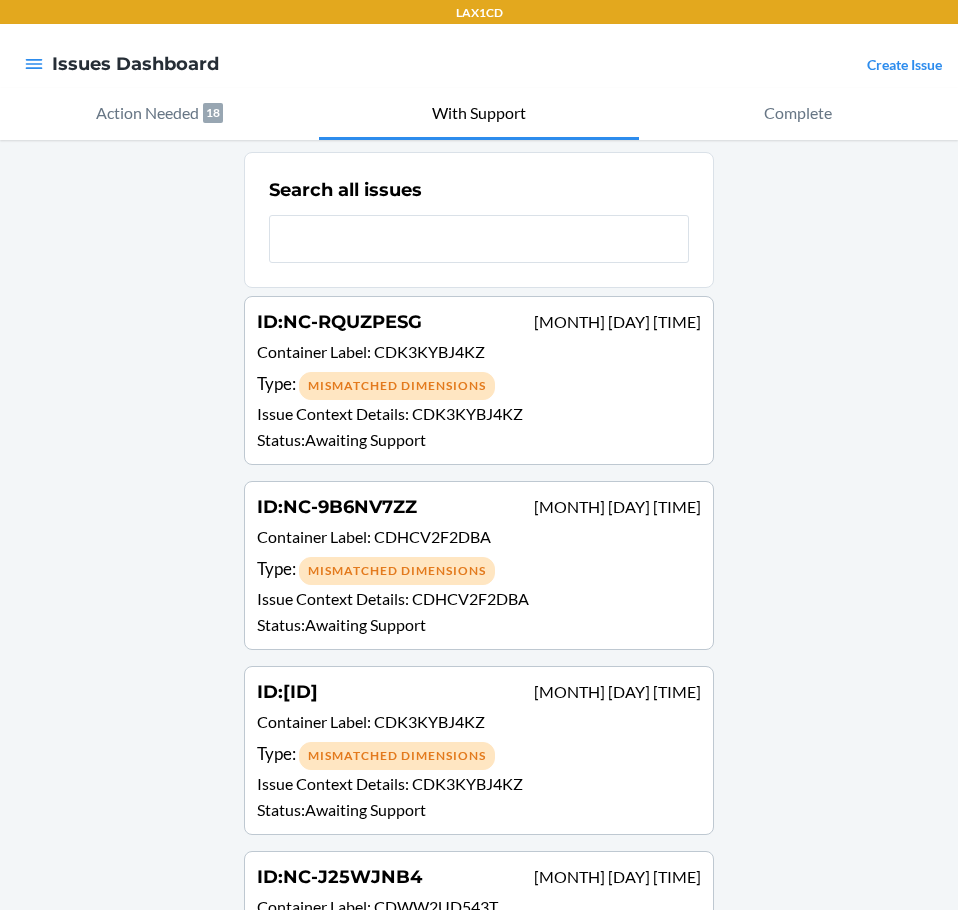 click on "Search all issues" at bounding box center [479, 220] 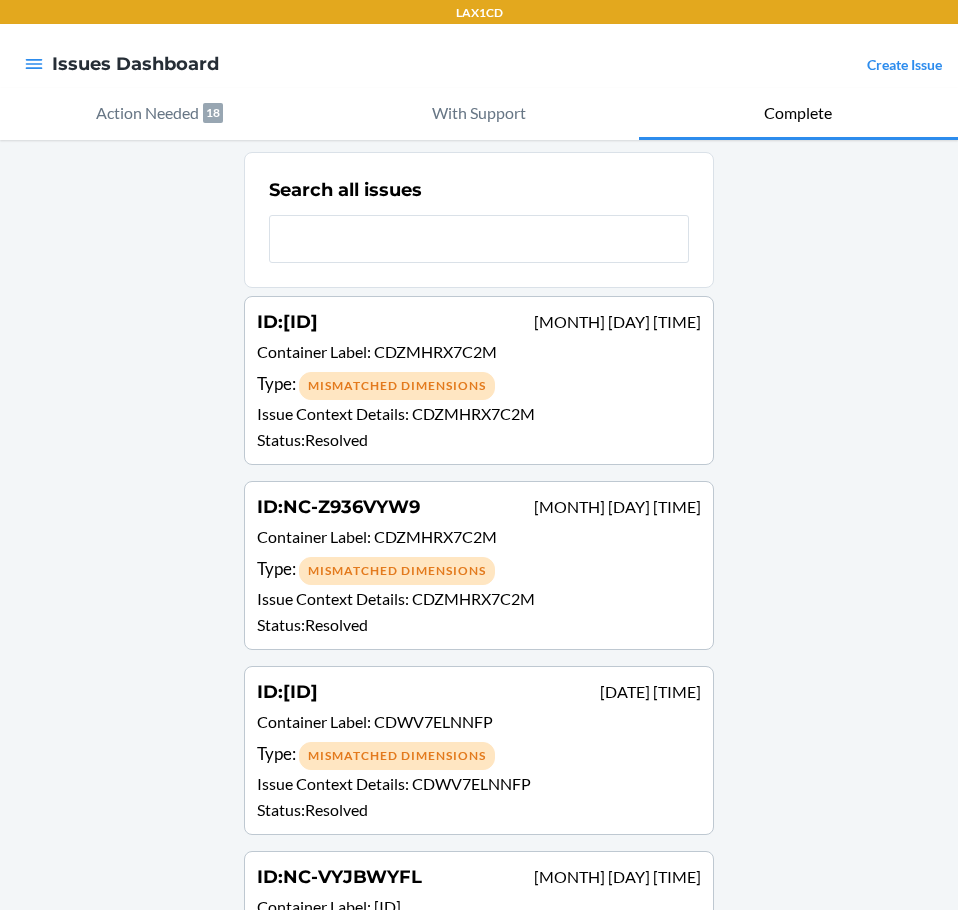 click on "With Support" at bounding box center (478, 114) 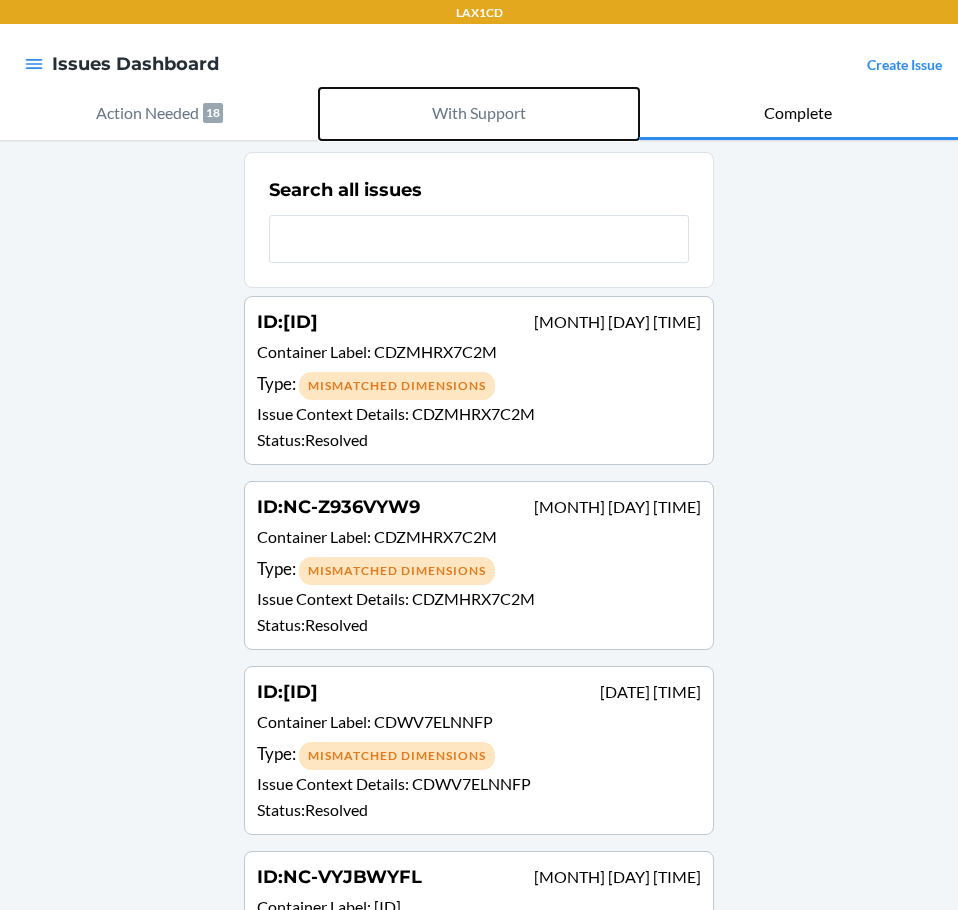 click on "With Support" at bounding box center [479, 113] 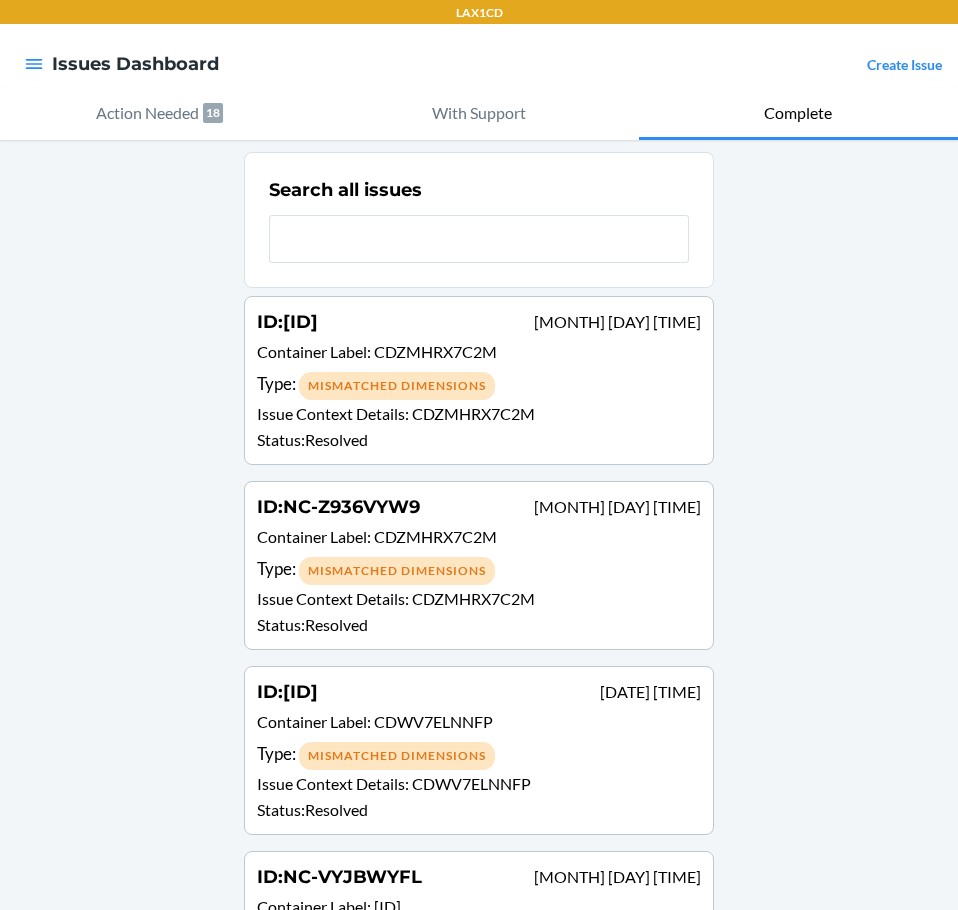 click on "Search all issues" at bounding box center (479, 220) 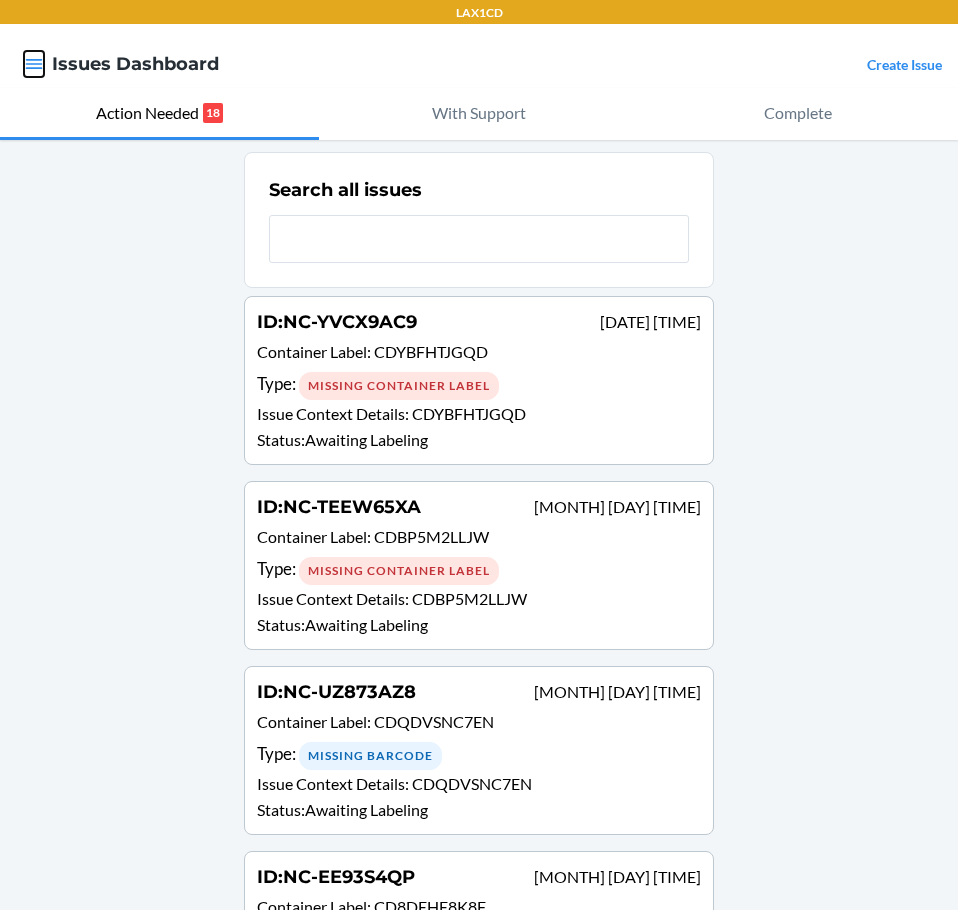 click 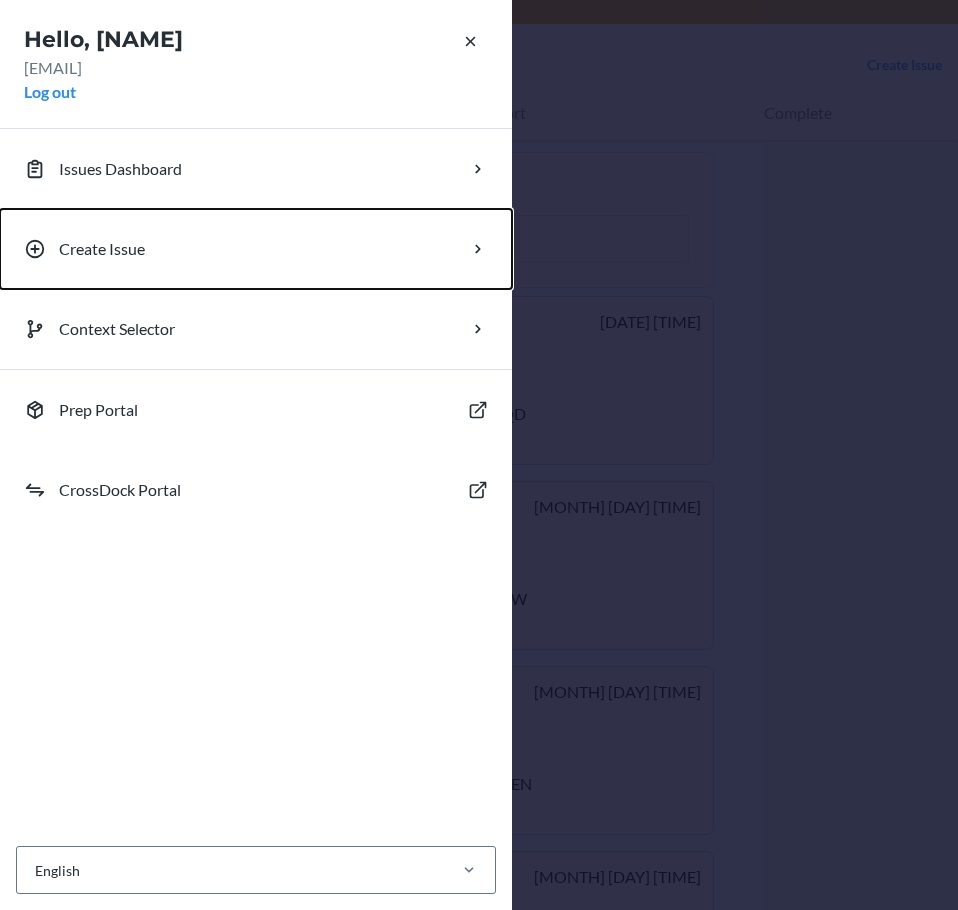 click on "Create Issue" at bounding box center (102, 249) 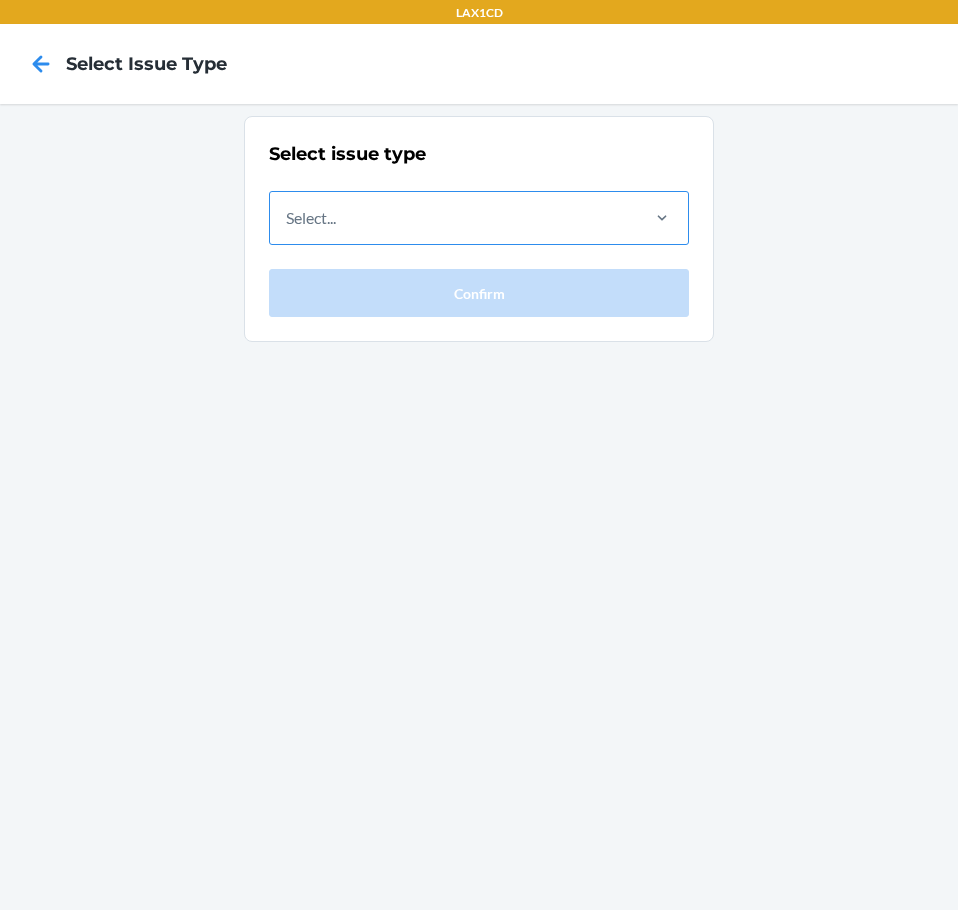 click on "Select..." at bounding box center [311, 218] 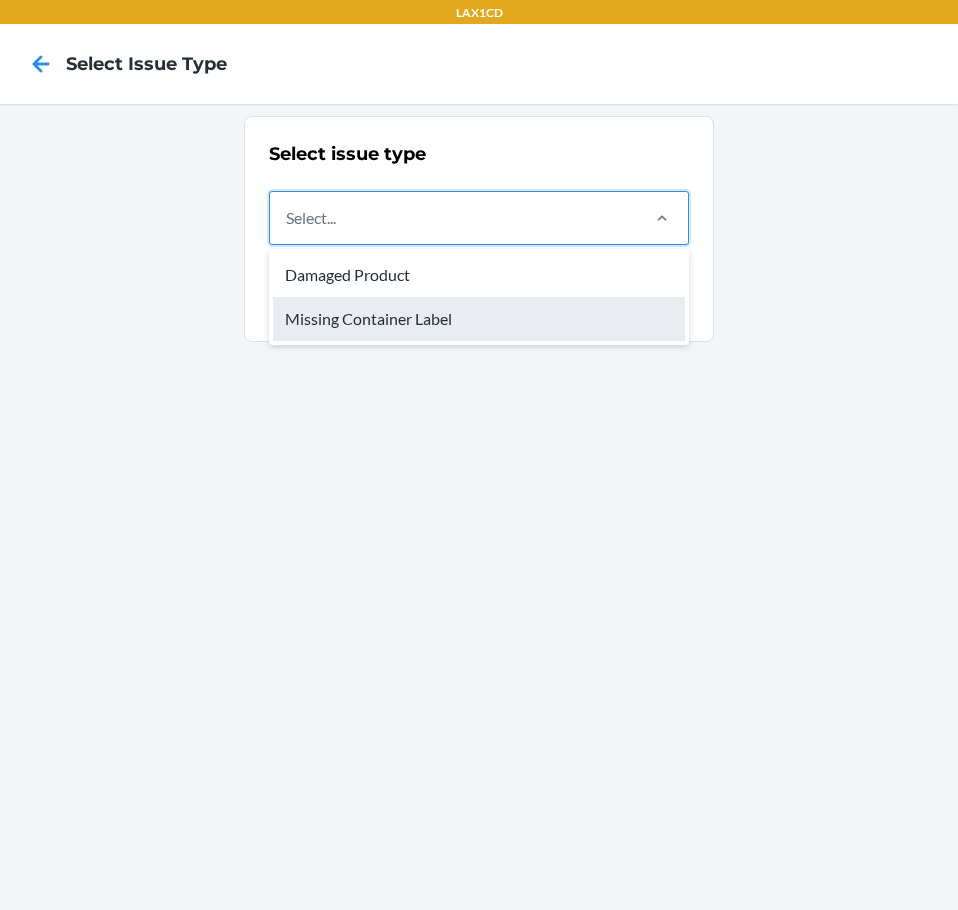 click on "Missing Container Label" at bounding box center (479, 319) 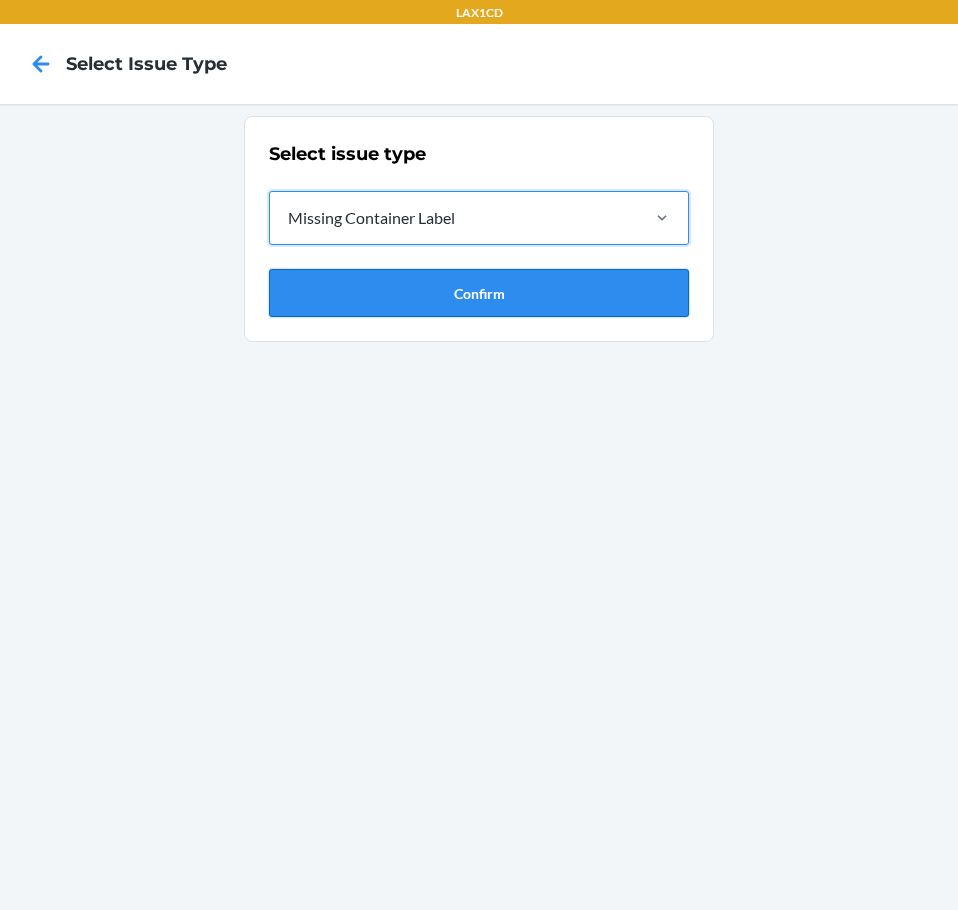 click on "Confirm" at bounding box center (479, 293) 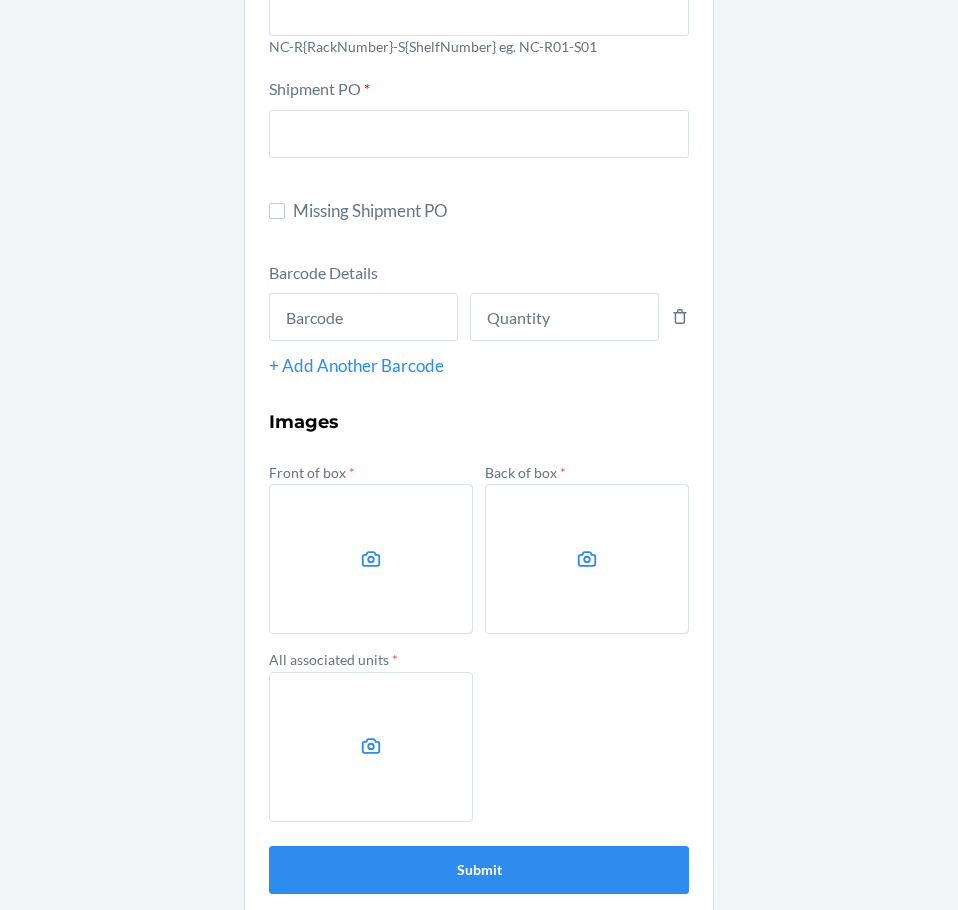 scroll, scrollTop: 258, scrollLeft: 0, axis: vertical 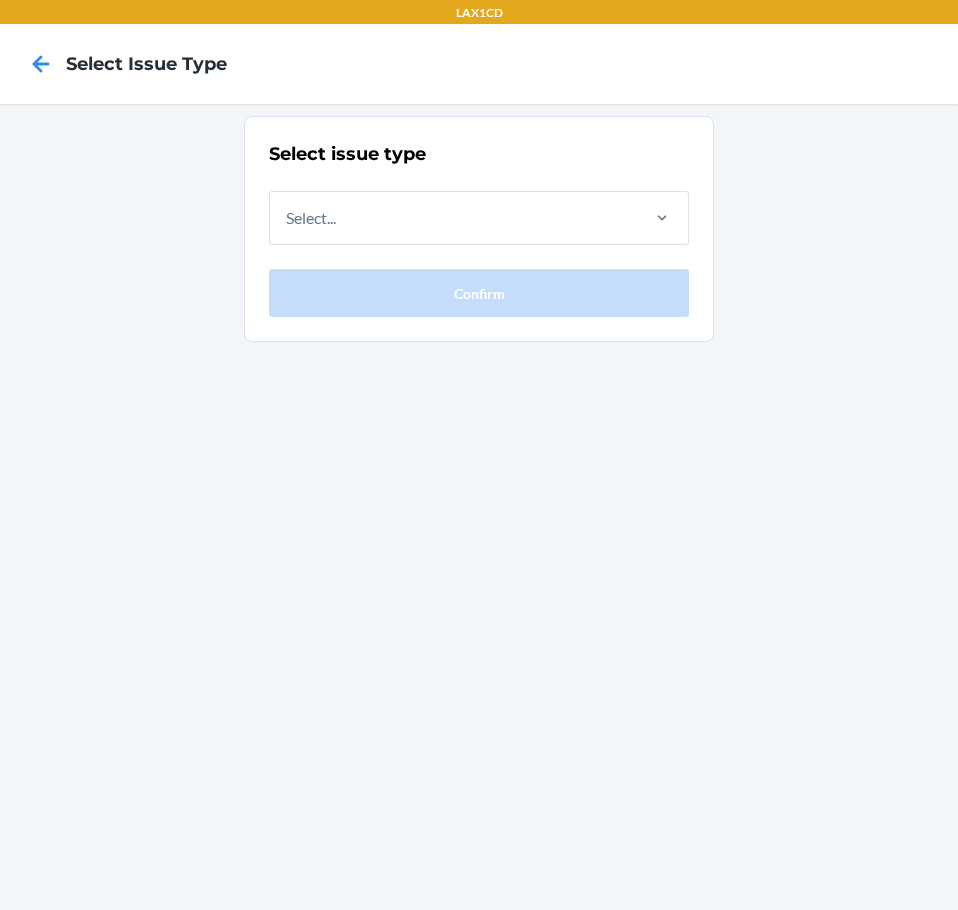 click on "Select Issue Type" at bounding box center (479, 64) 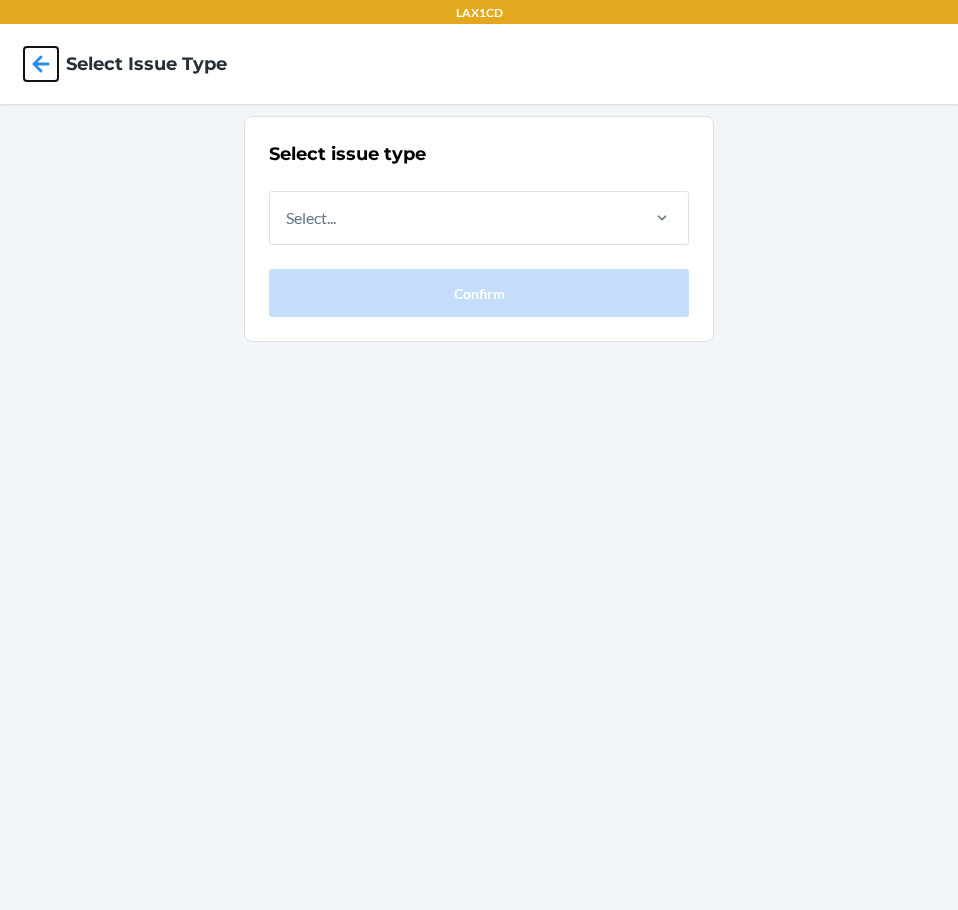 click 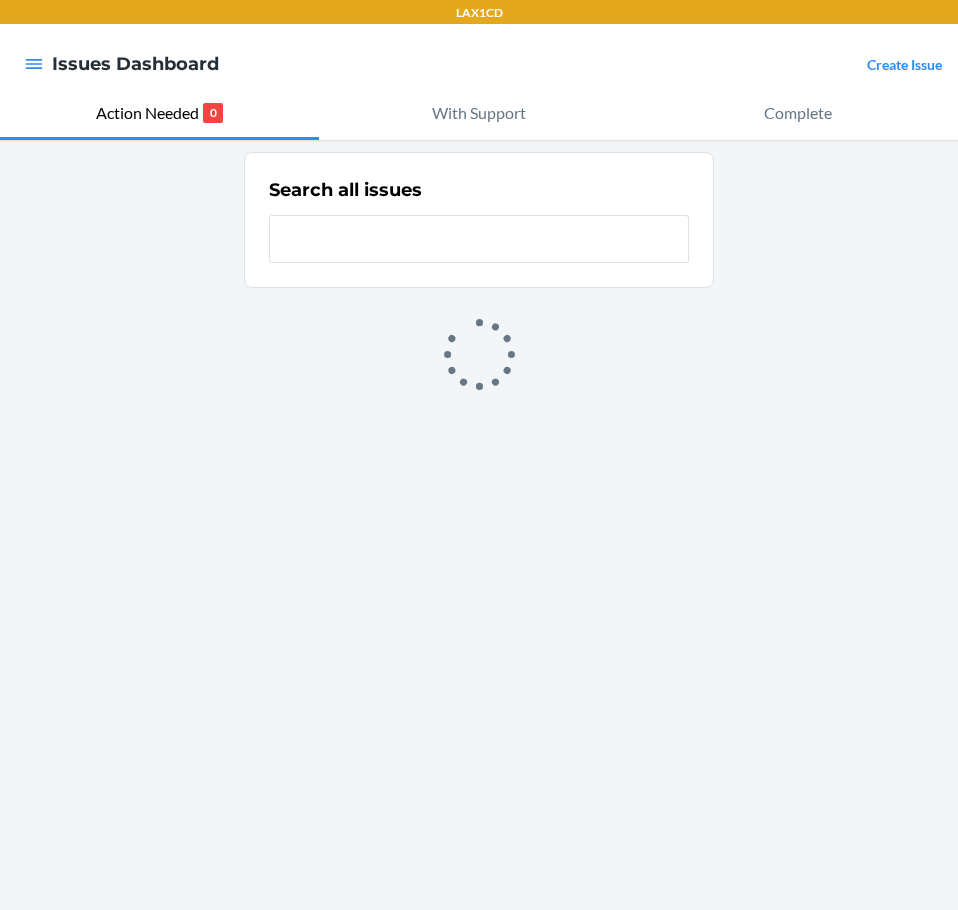 click at bounding box center [34, 64] 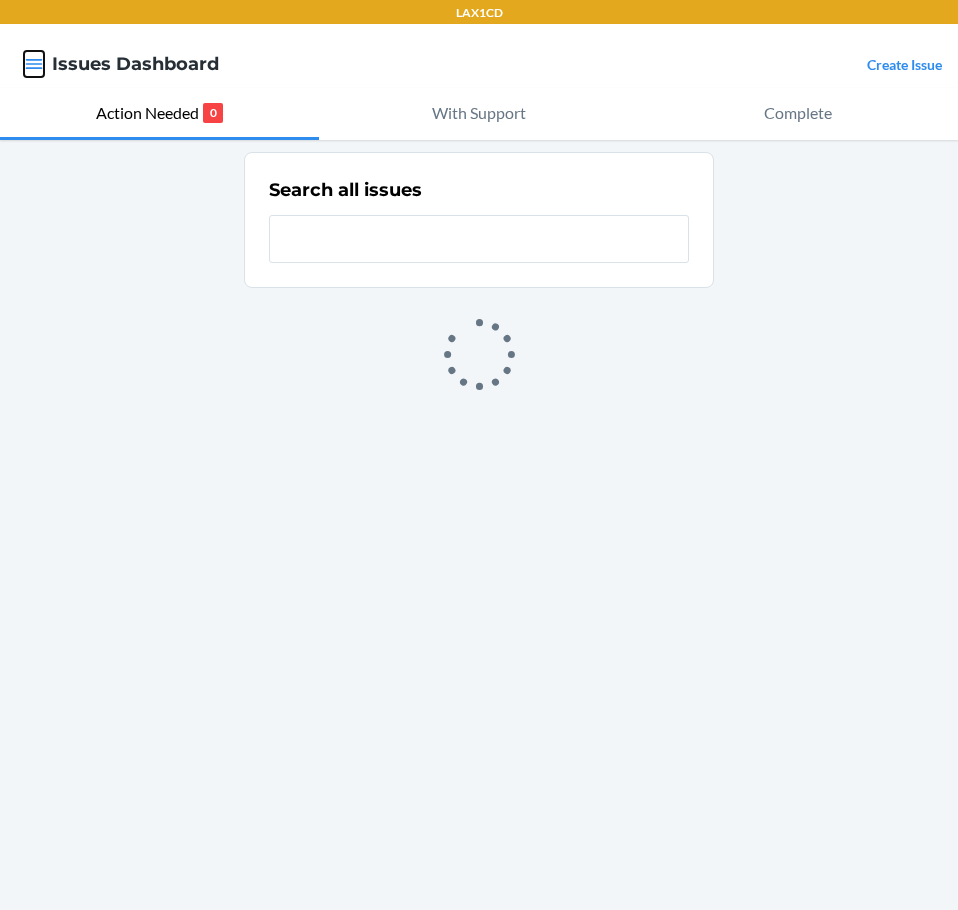 click 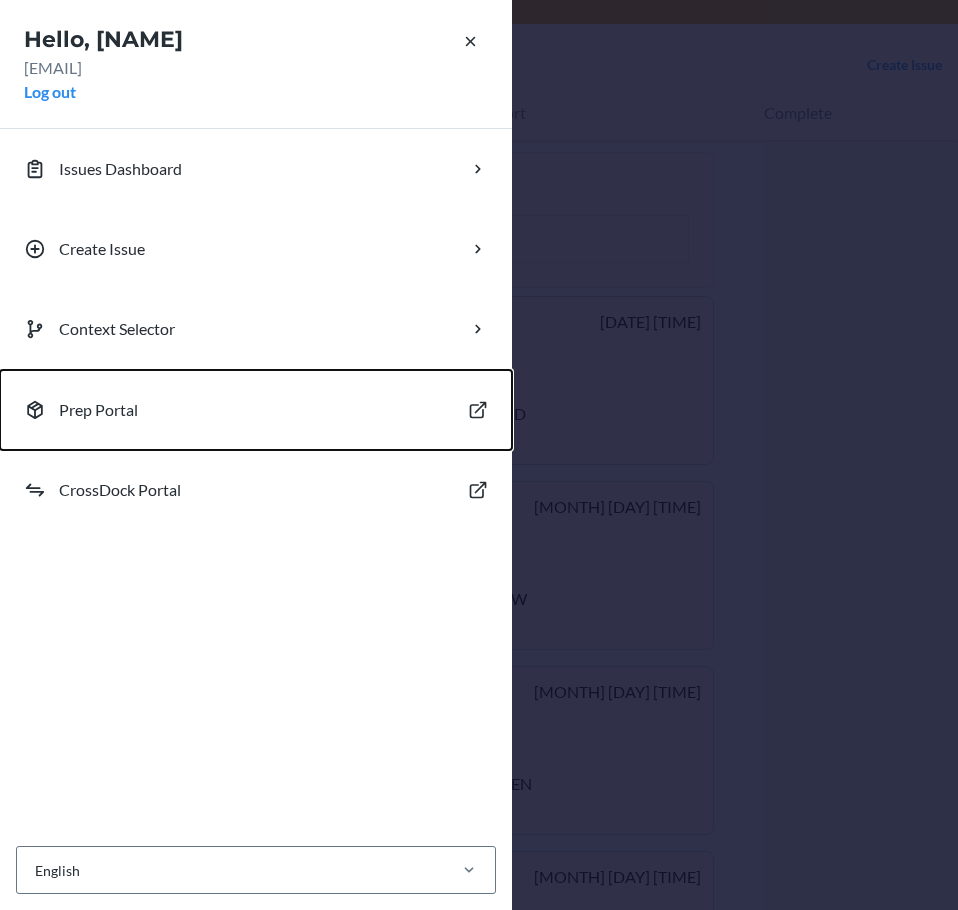 click on "Prep Portal" at bounding box center [256, 410] 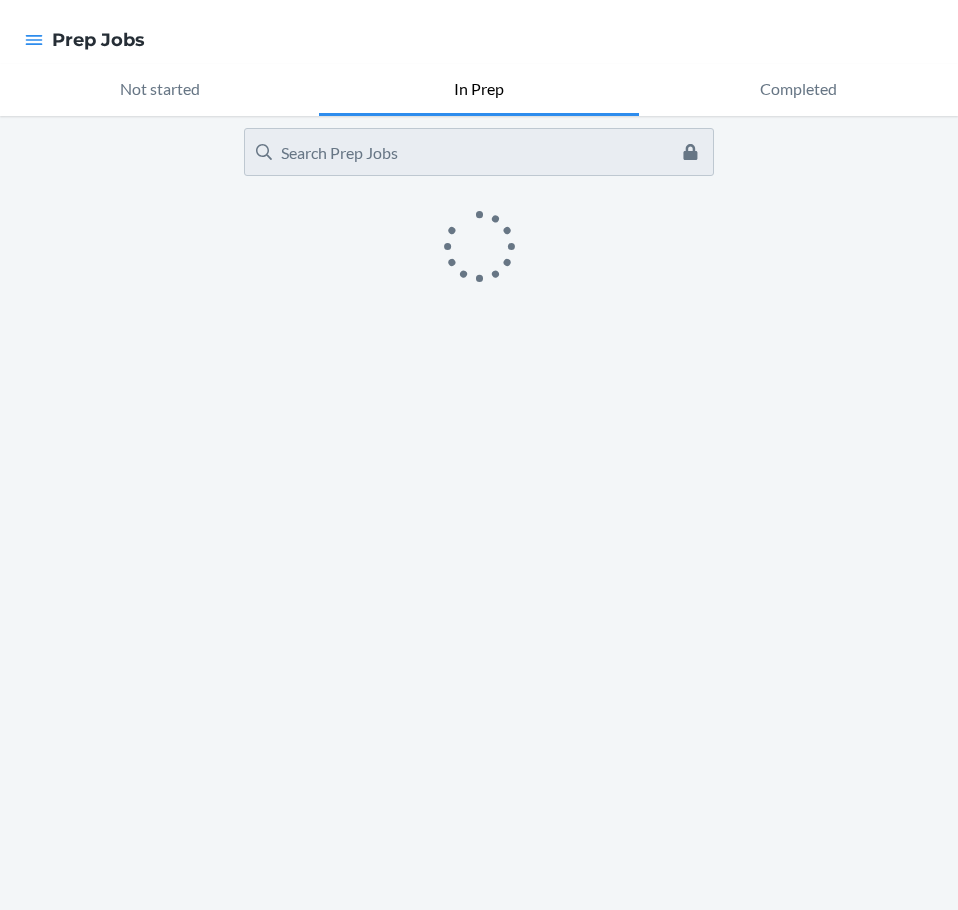 scroll, scrollTop: 0, scrollLeft: 0, axis: both 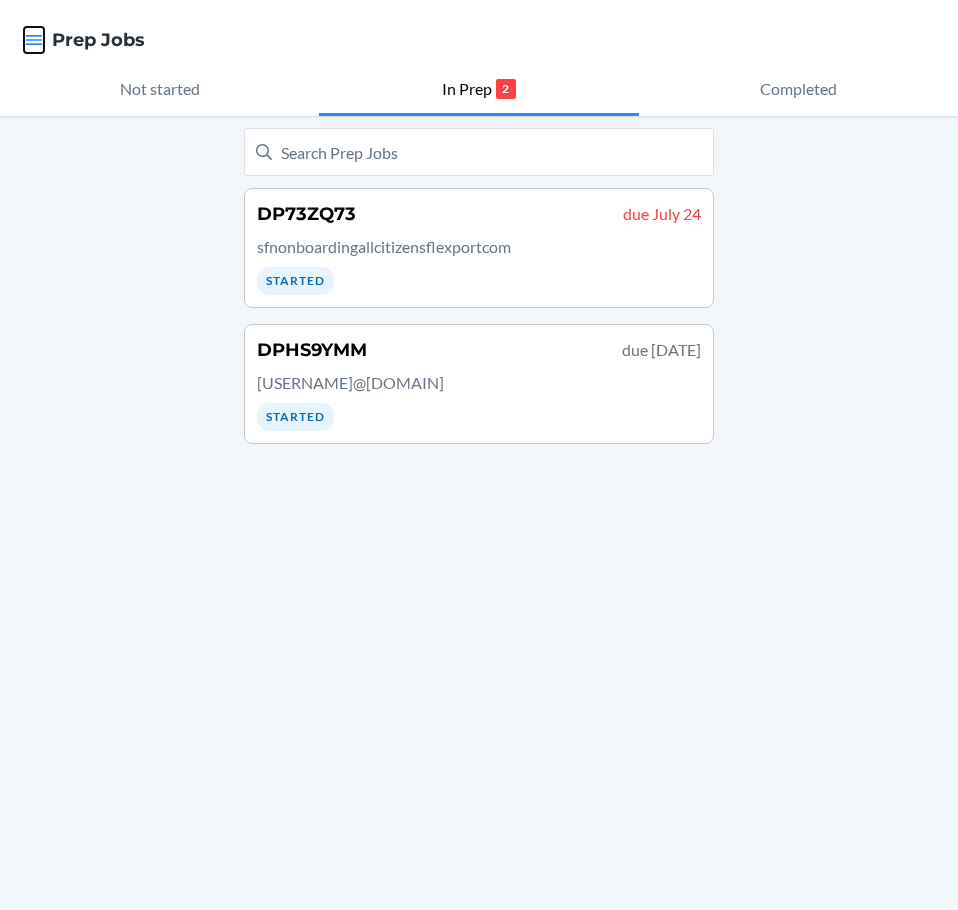 click 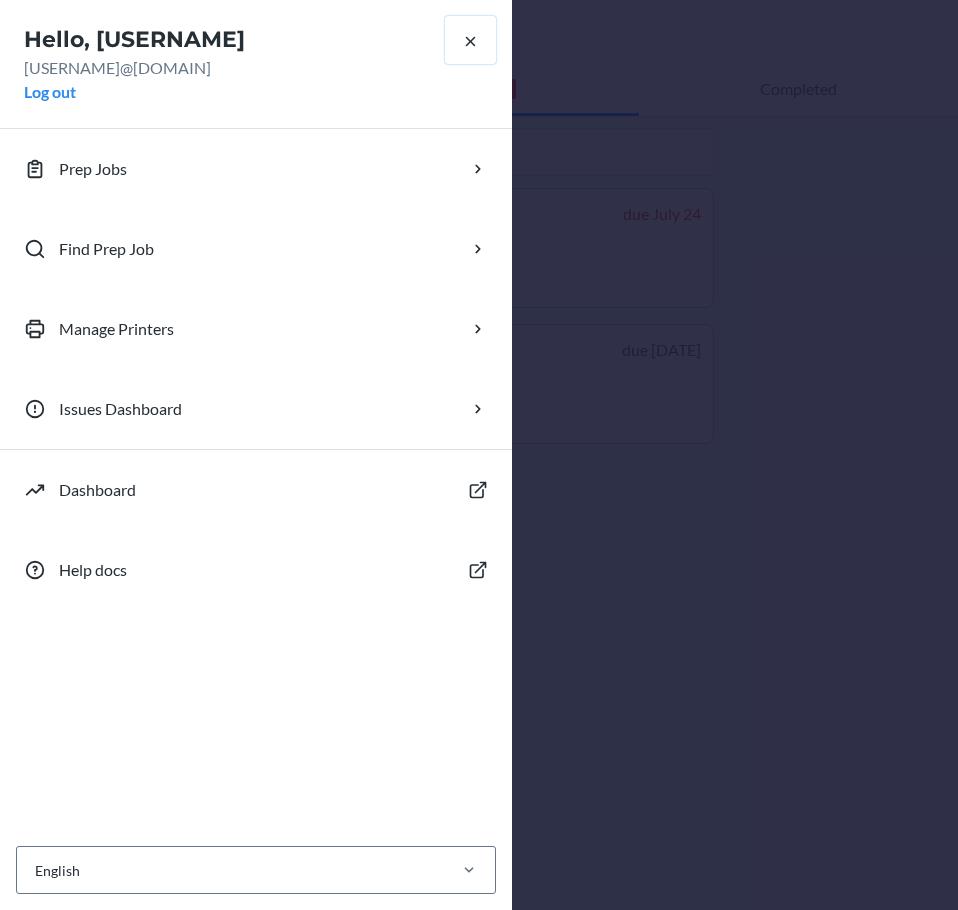 click 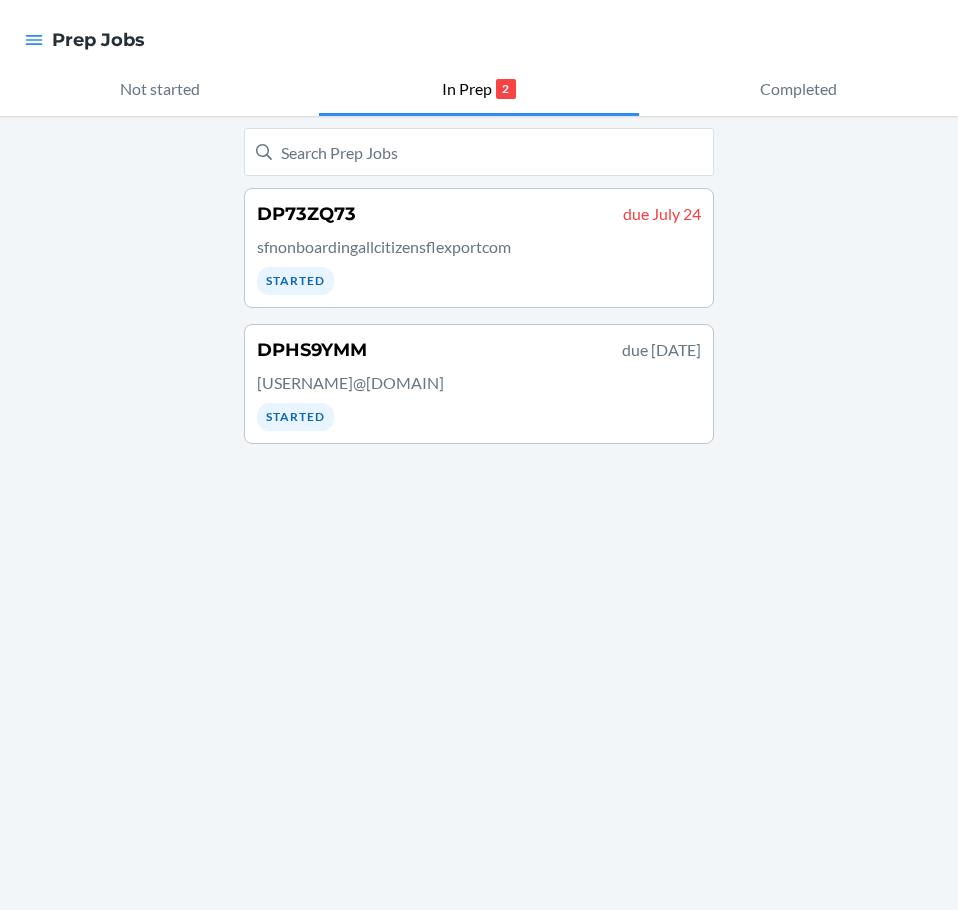 click at bounding box center [34, 40] 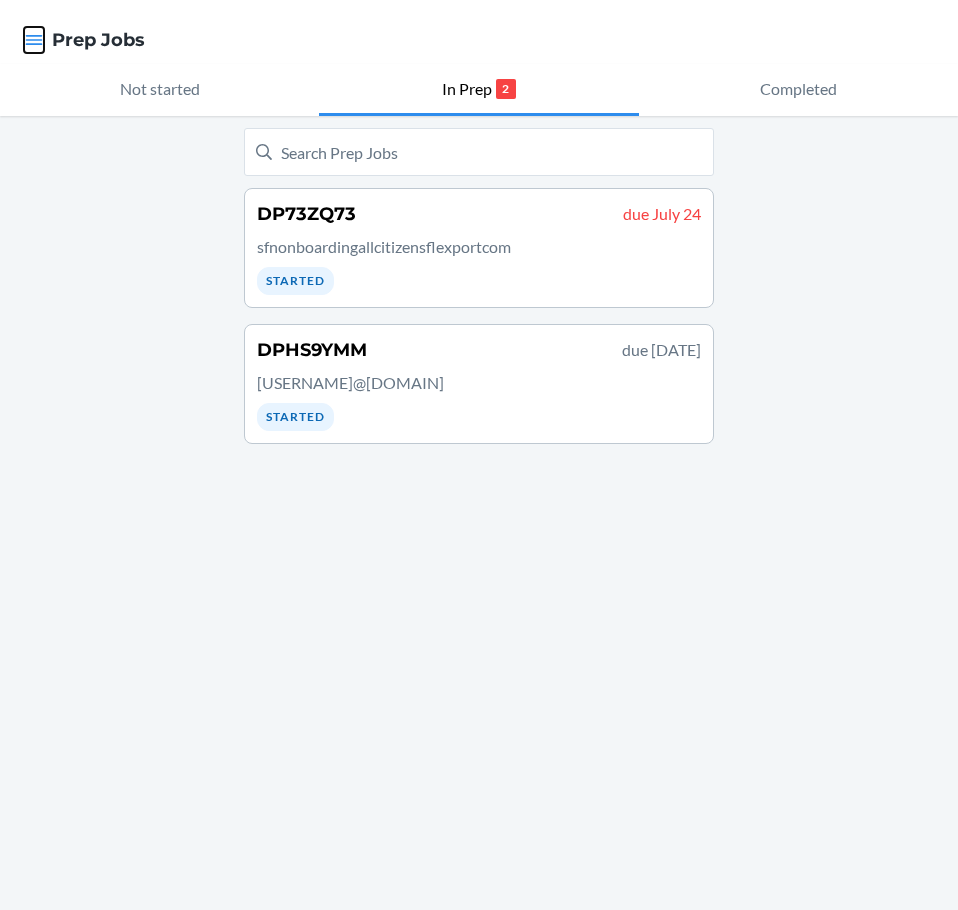 click 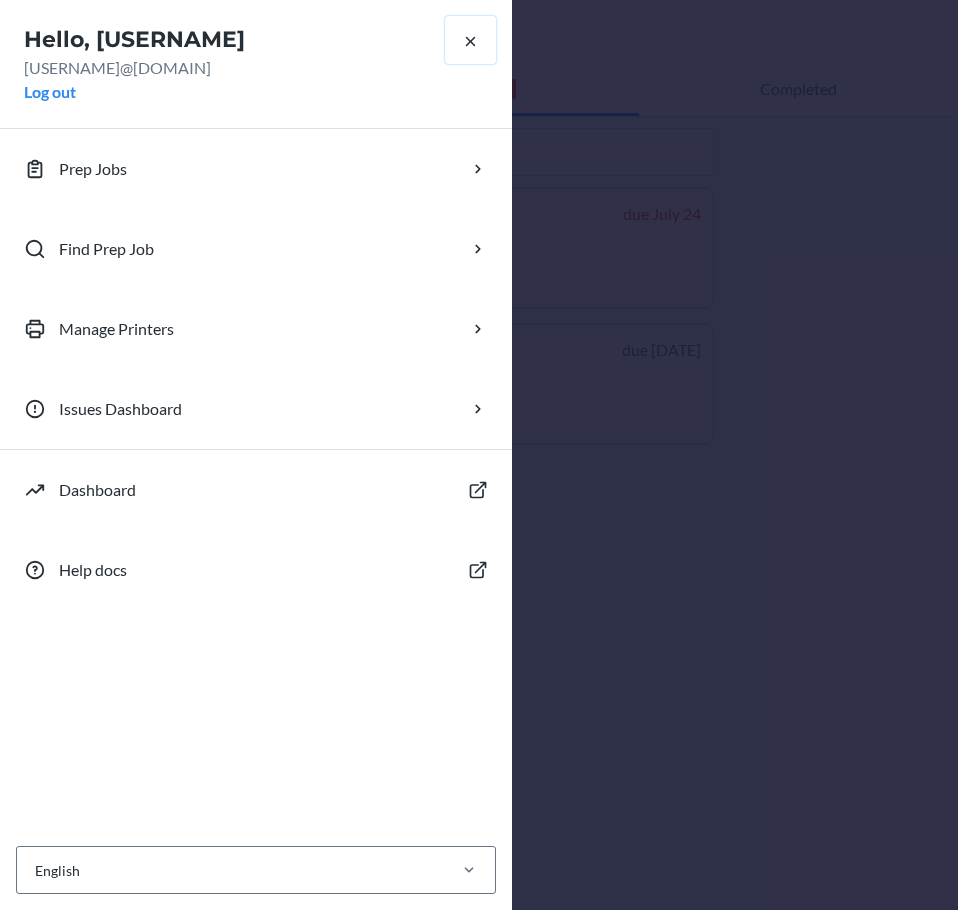 click at bounding box center (470, 40) 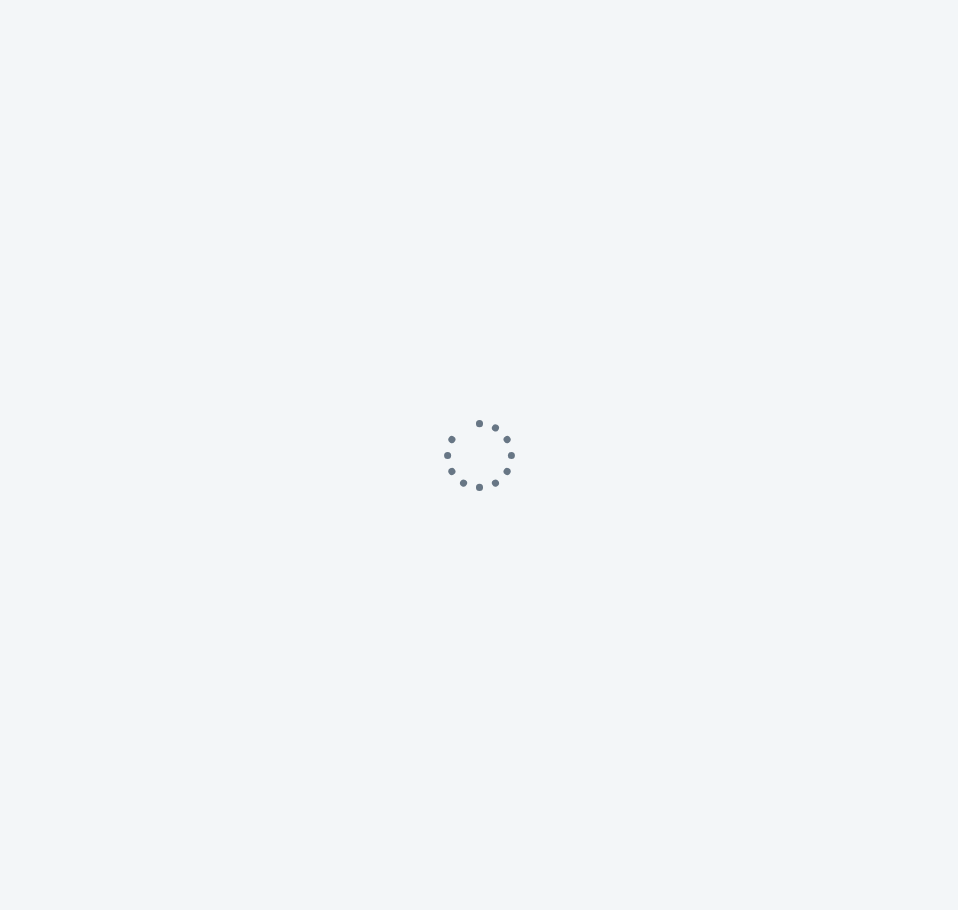 scroll, scrollTop: 0, scrollLeft: 0, axis: both 